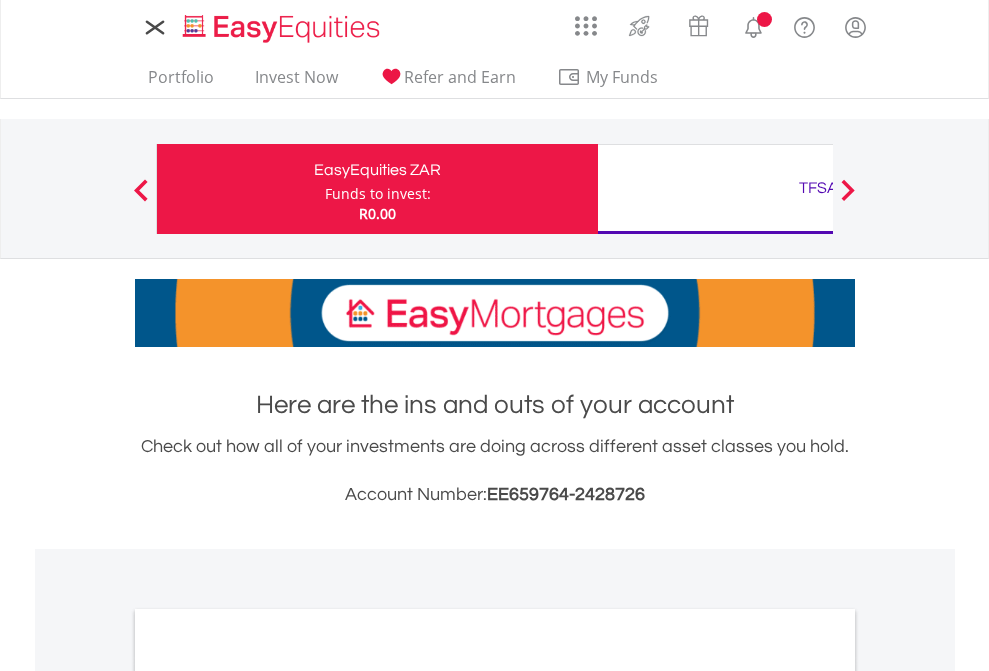 scroll, scrollTop: 0, scrollLeft: 0, axis: both 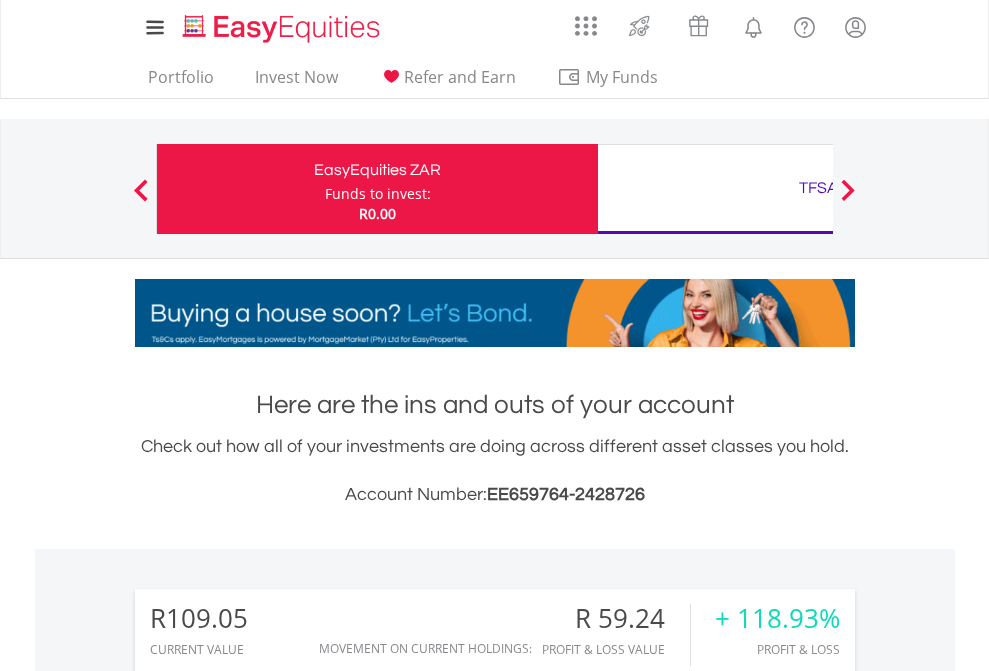 click on "Funds to invest:" at bounding box center [378, 194] 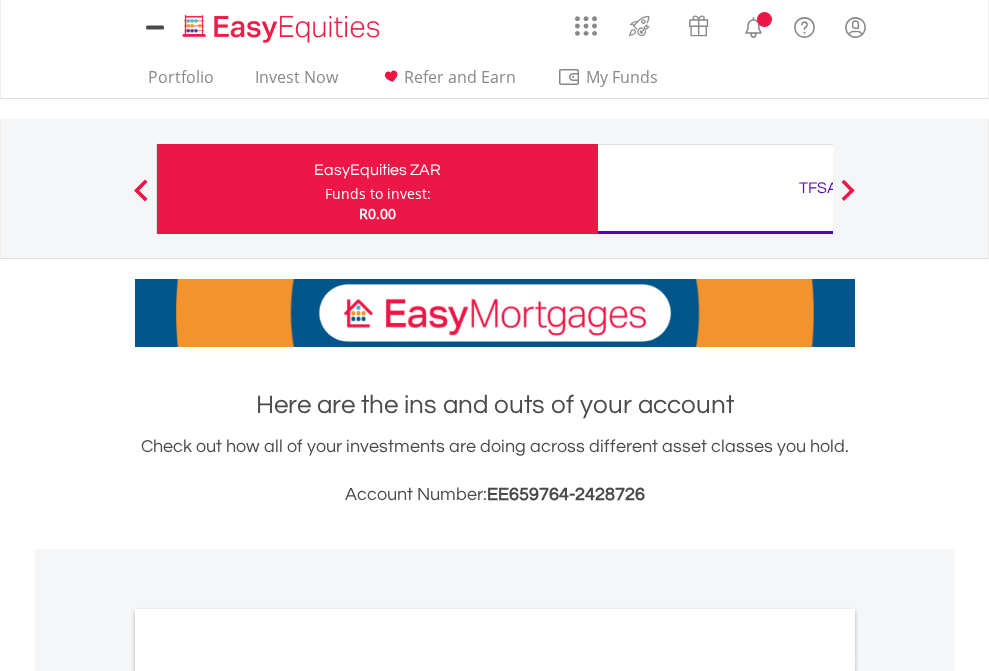 scroll, scrollTop: 0, scrollLeft: 0, axis: both 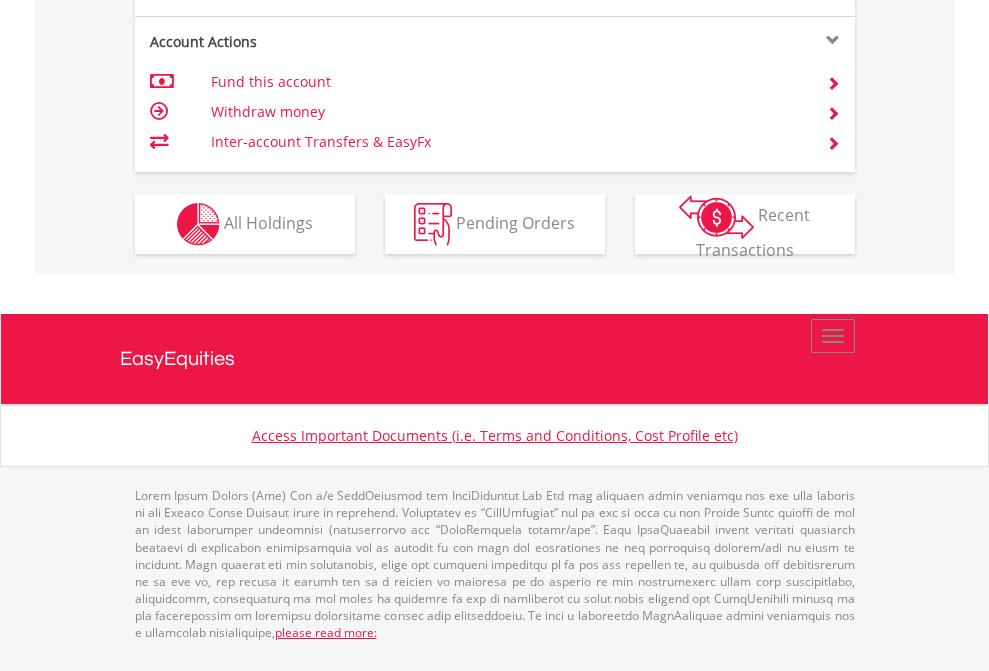 click on "Investment types" at bounding box center [706, -337] 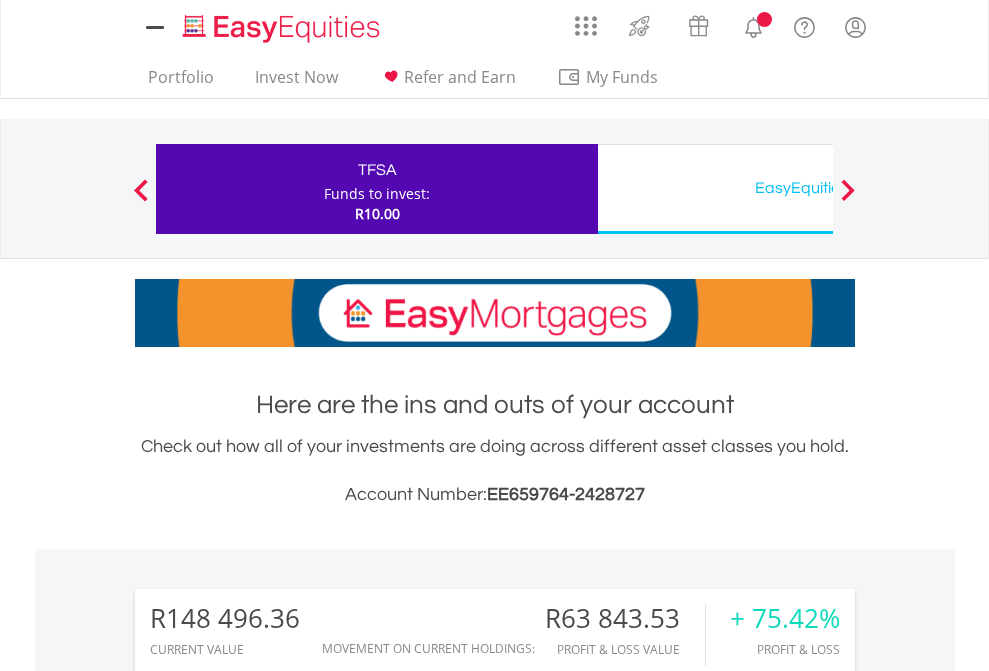 scroll, scrollTop: 0, scrollLeft: 0, axis: both 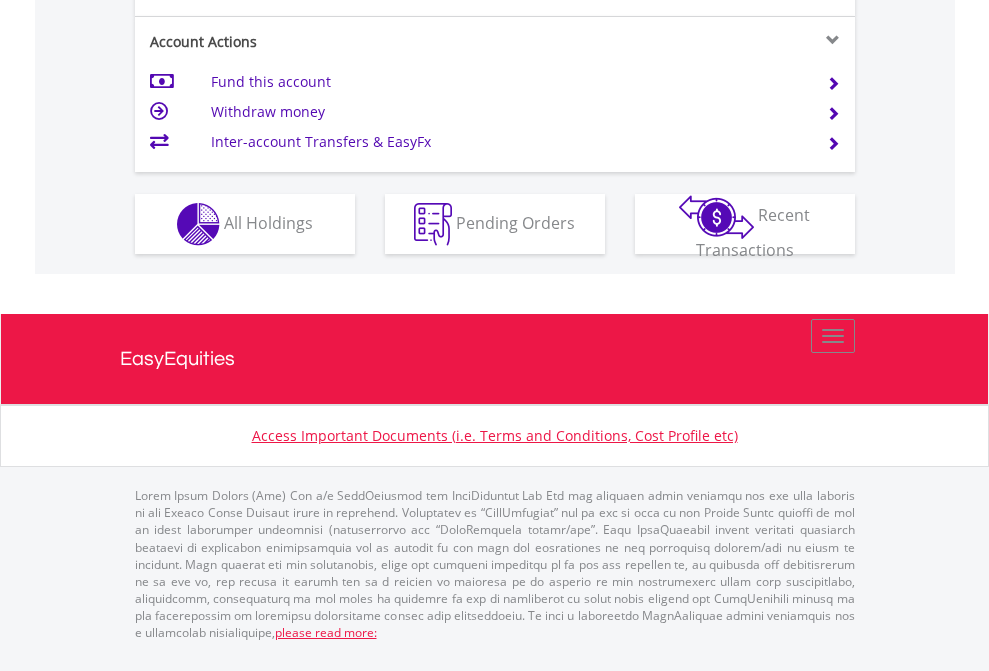 click on "Investment types" at bounding box center [706, -337] 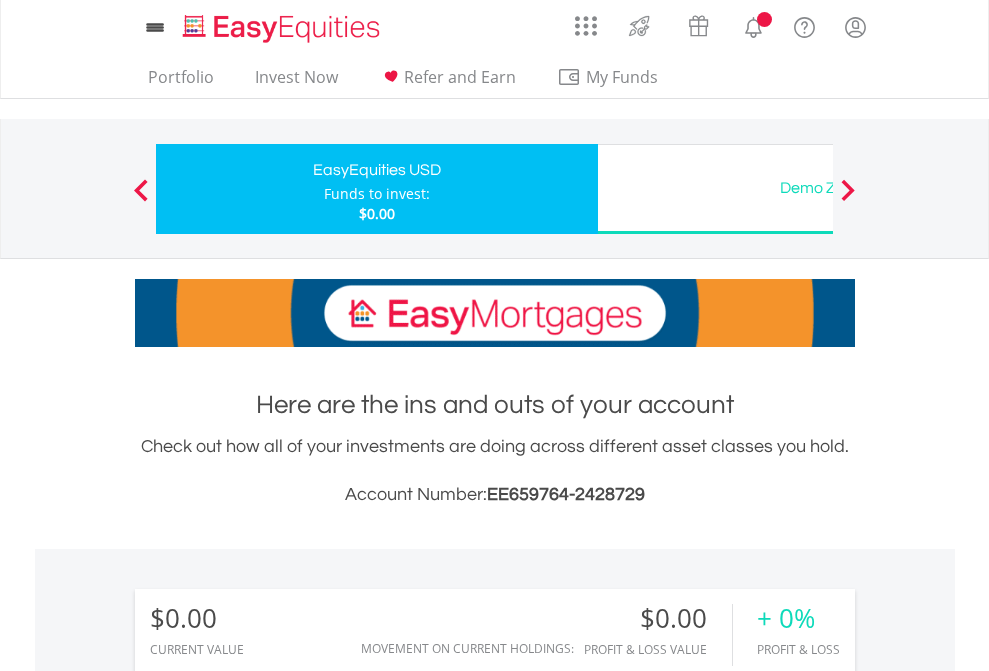 scroll, scrollTop: 0, scrollLeft: 0, axis: both 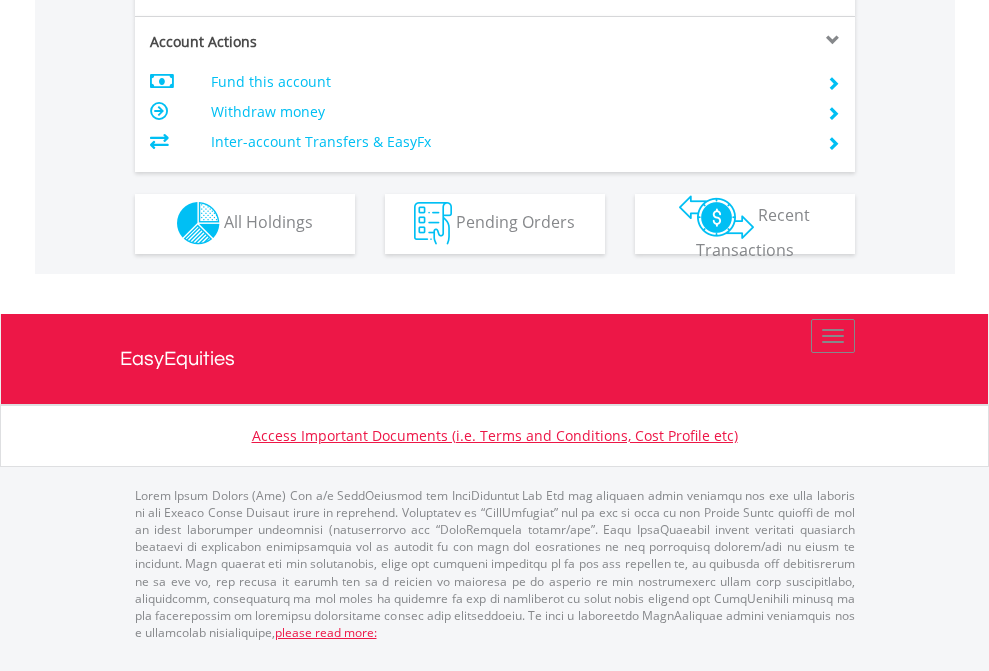 click on "Investment types" at bounding box center (706, -353) 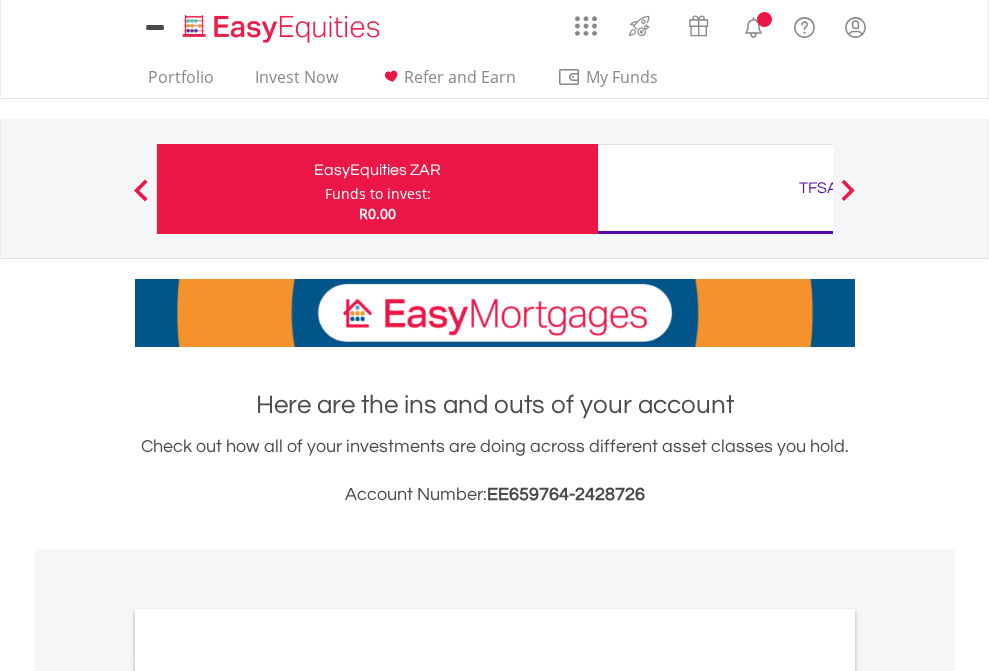 scroll, scrollTop: 0, scrollLeft: 0, axis: both 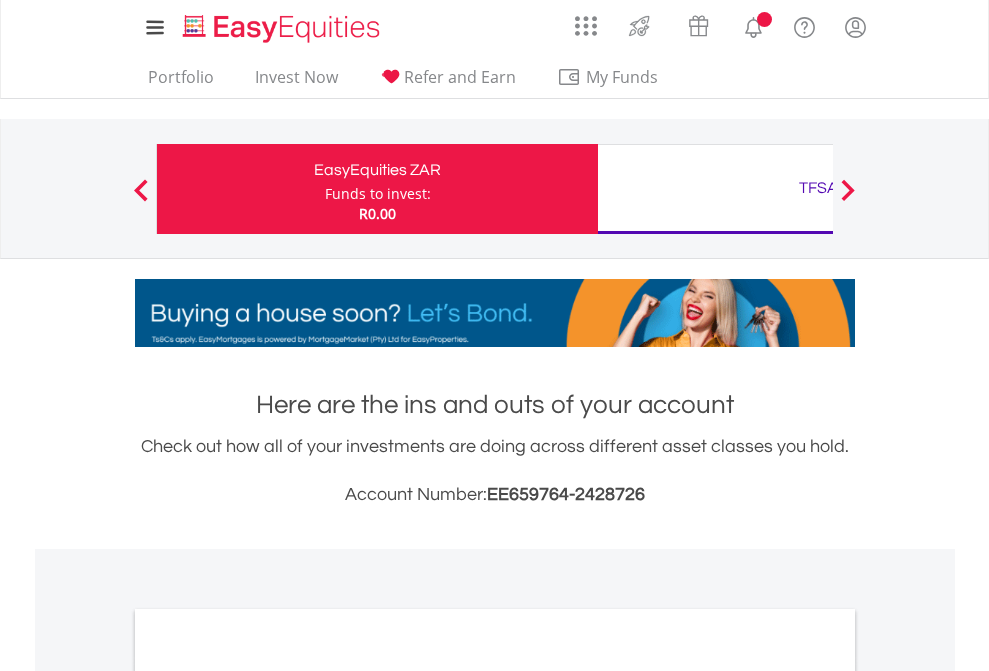click on "All Holdings" at bounding box center [268, 1096] 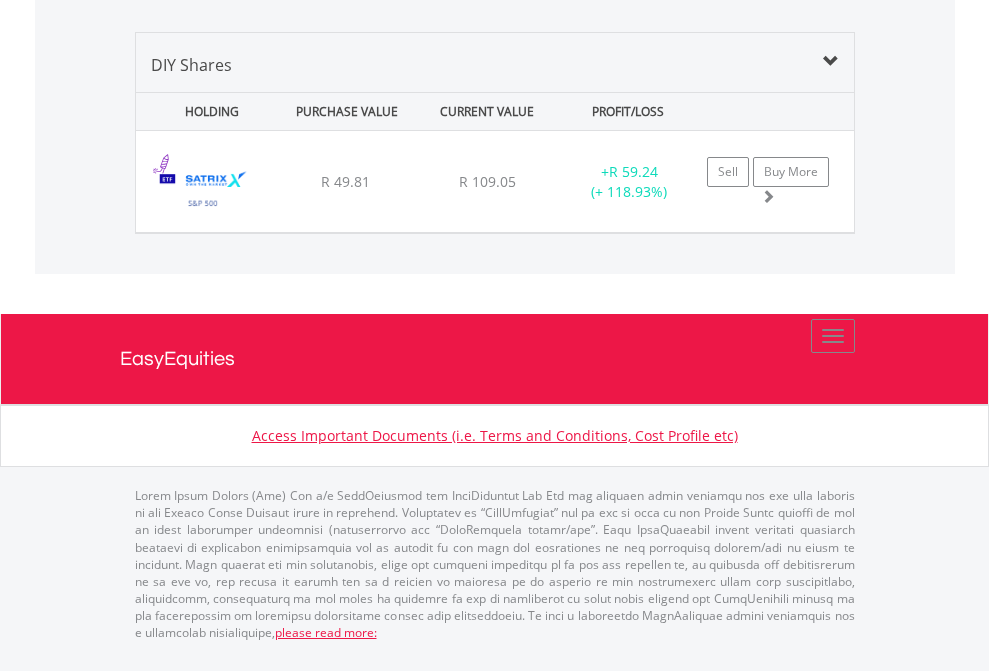 scroll, scrollTop: 2225, scrollLeft: 0, axis: vertical 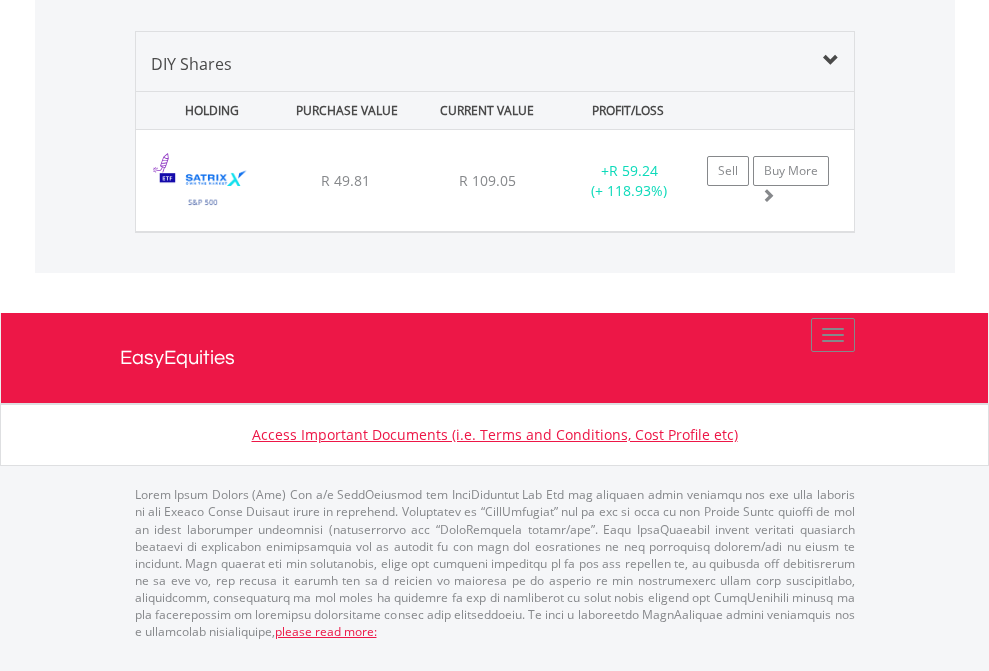 click on "TFSA" at bounding box center [818, -1339] 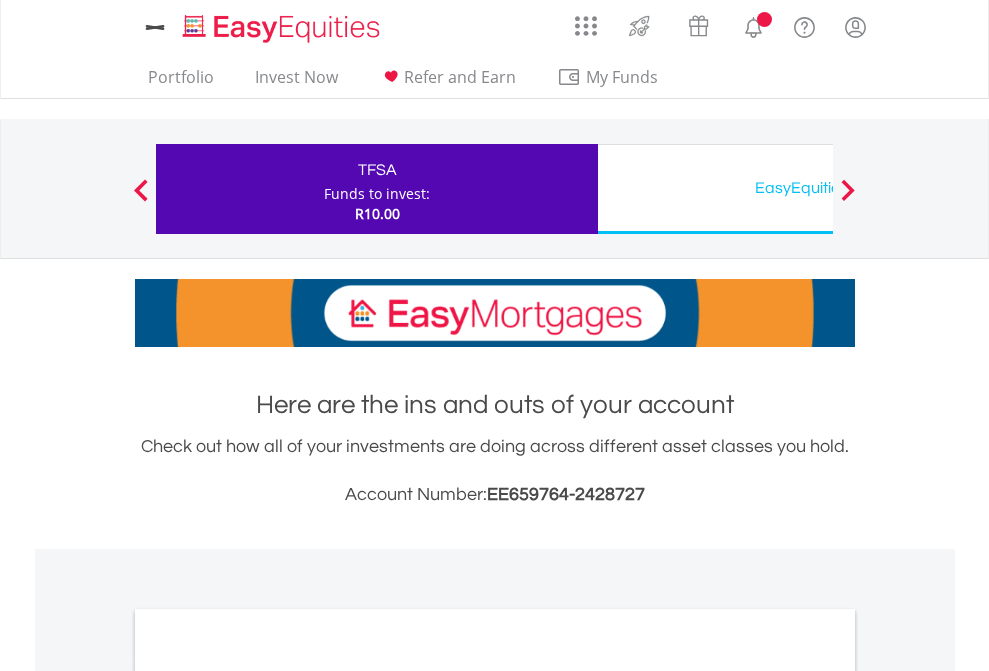 scroll, scrollTop: 0, scrollLeft: 0, axis: both 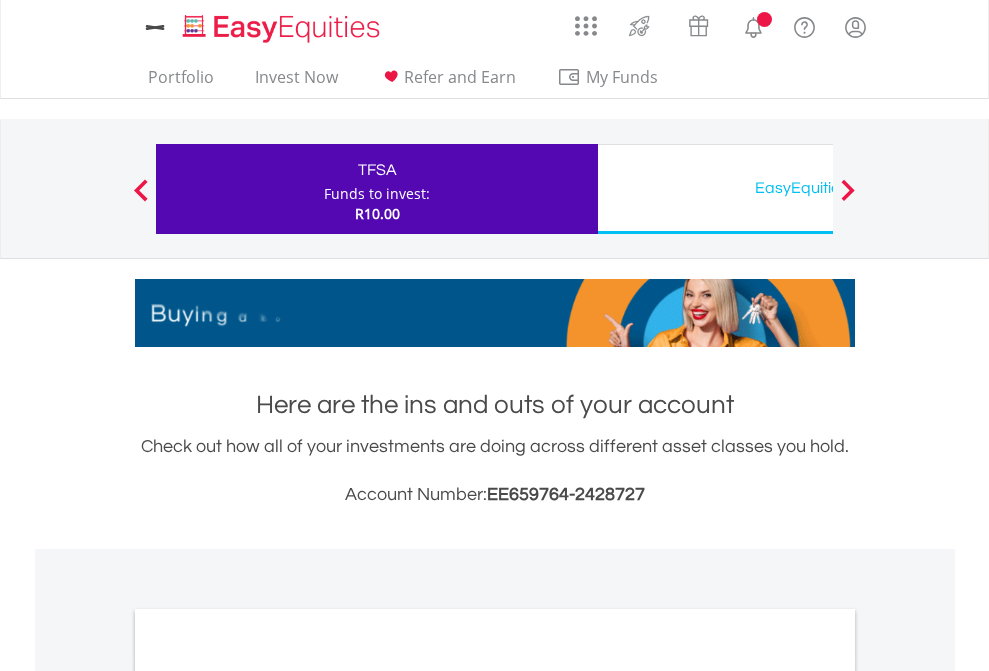 click on "All Holdings" at bounding box center [268, 1096] 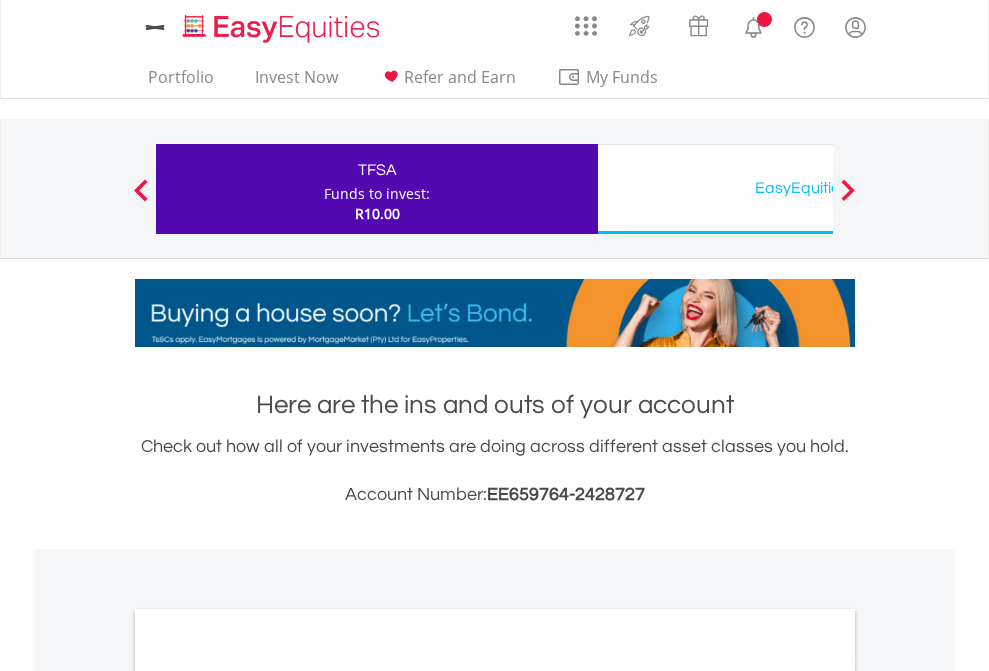 scroll, scrollTop: 1202, scrollLeft: 0, axis: vertical 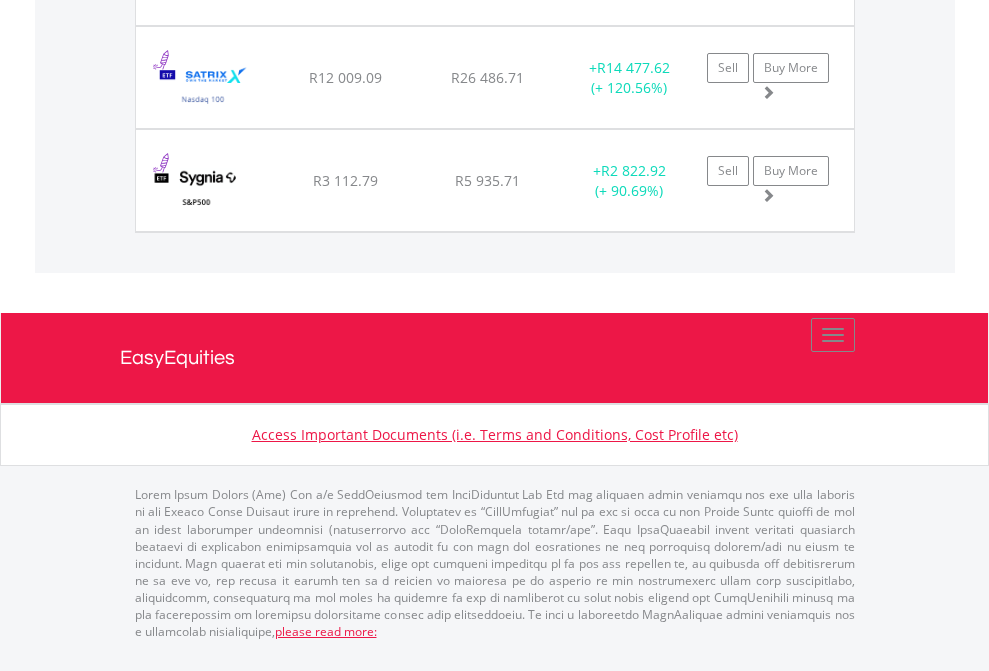 click on "EasyEquities USD" at bounding box center [818, -1791] 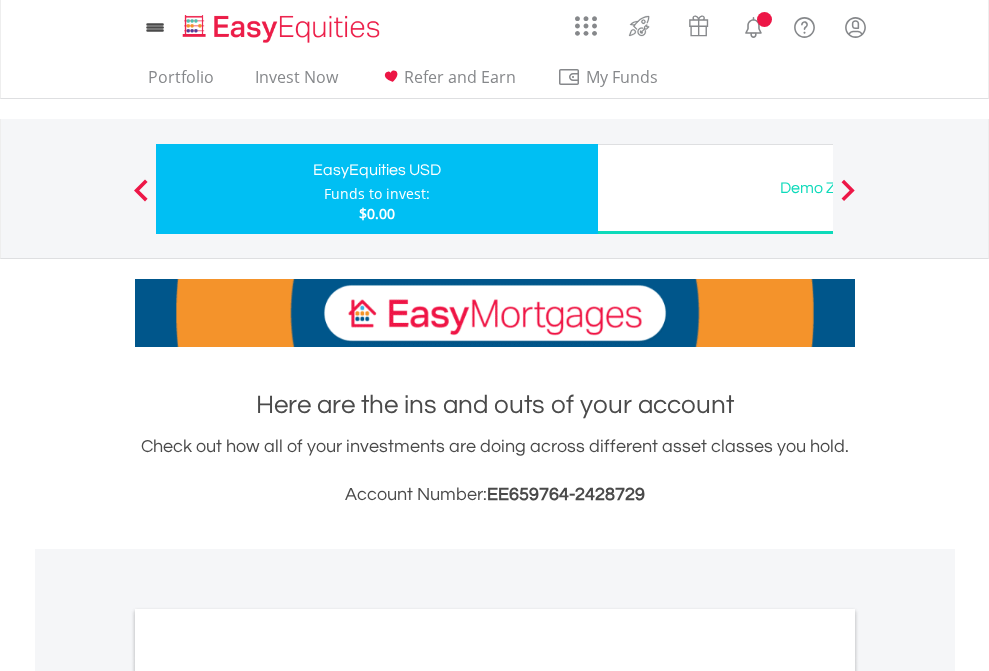 scroll, scrollTop: 1202, scrollLeft: 0, axis: vertical 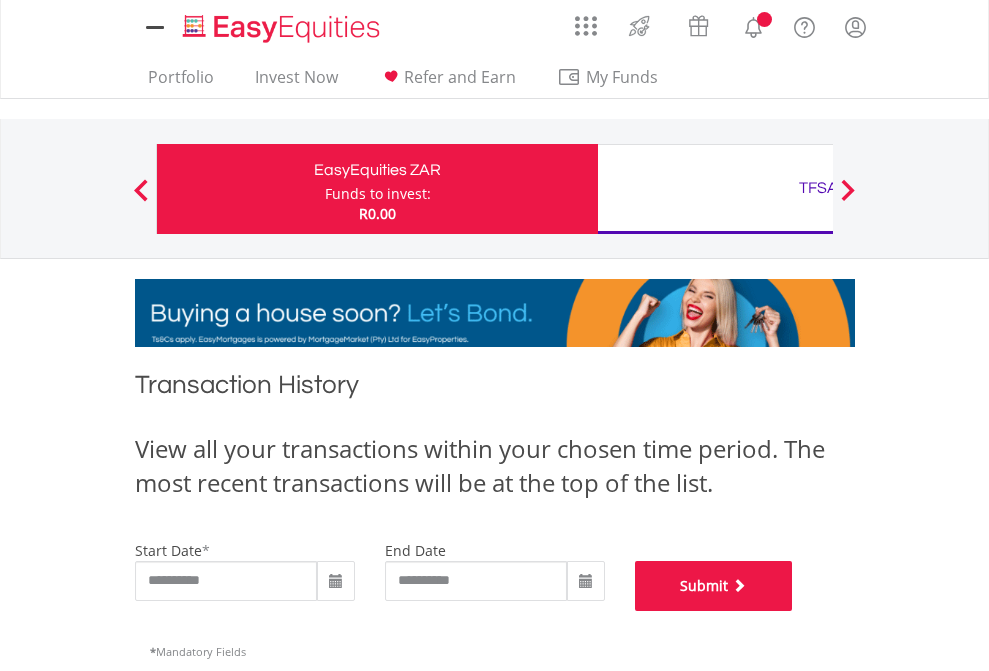 click on "Submit" at bounding box center [714, 586] 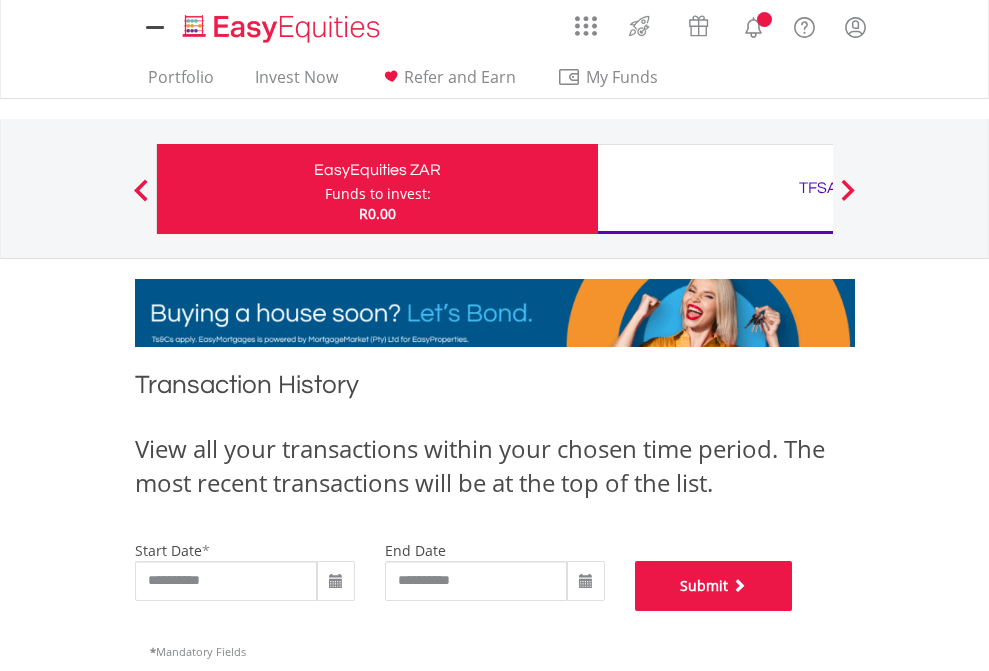scroll, scrollTop: 811, scrollLeft: 0, axis: vertical 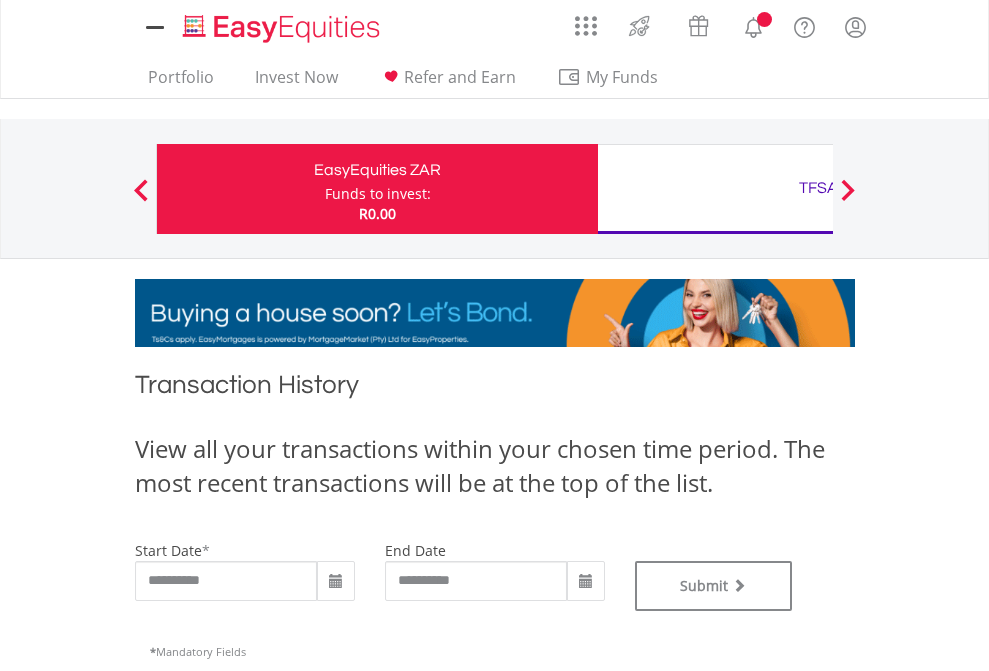 click on "TFSA" at bounding box center (818, 188) 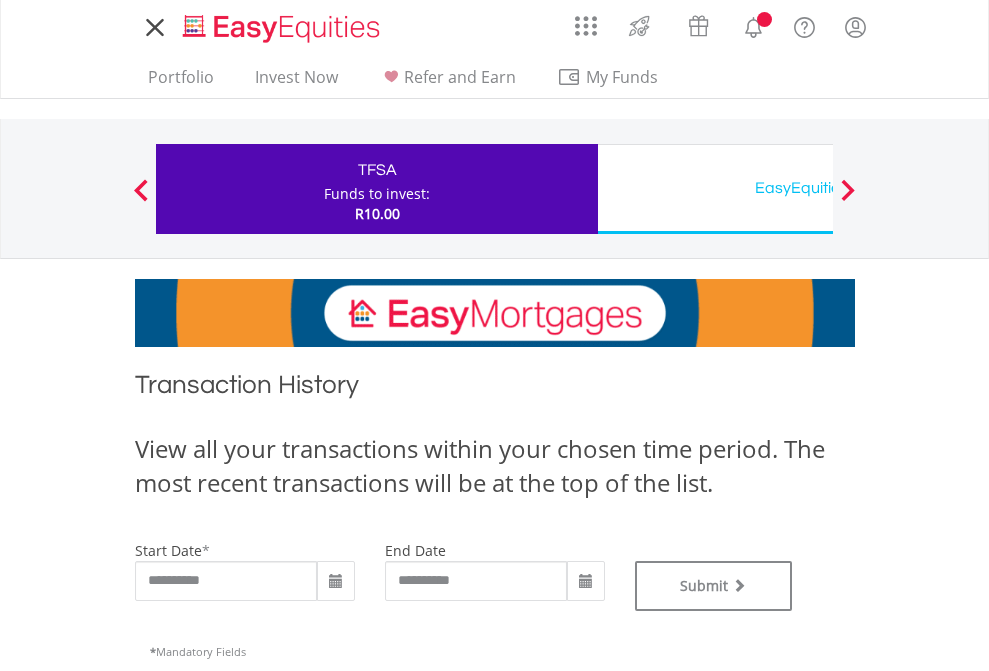scroll, scrollTop: 0, scrollLeft: 0, axis: both 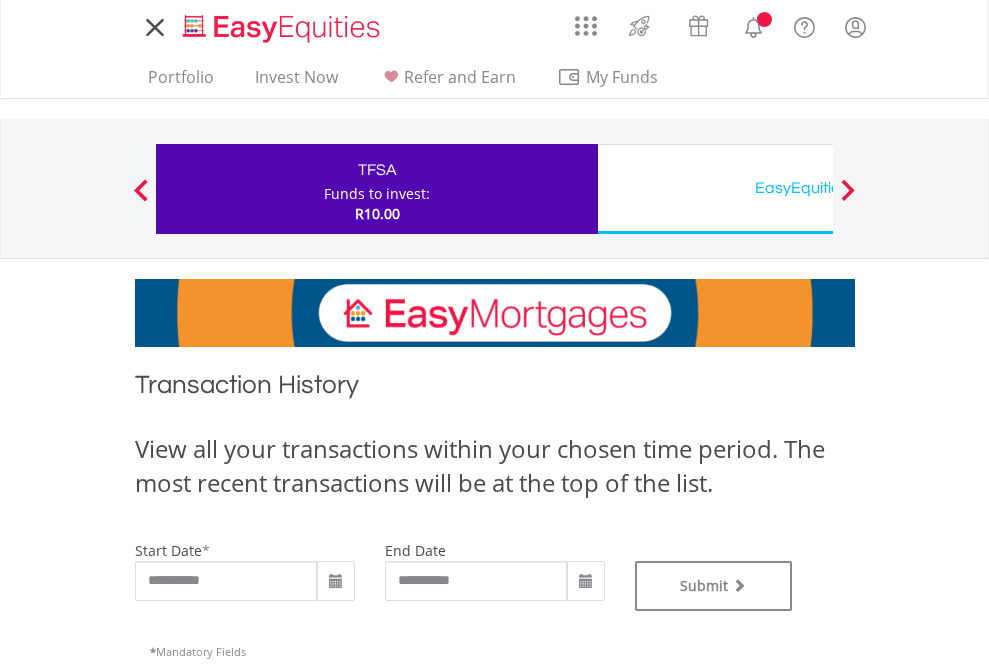 type on "**********" 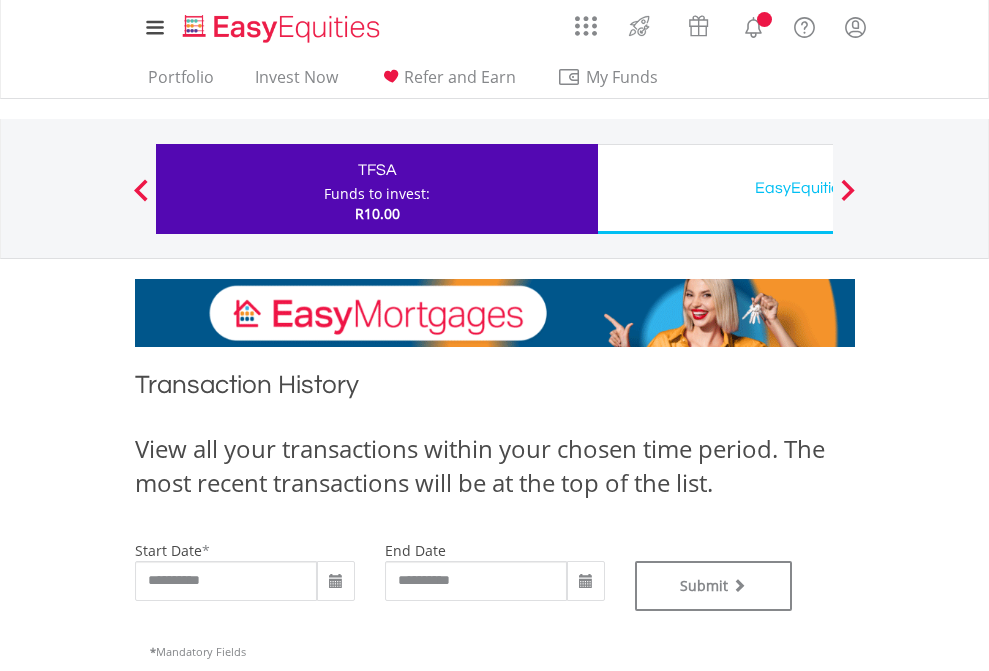 scroll, scrollTop: 811, scrollLeft: 0, axis: vertical 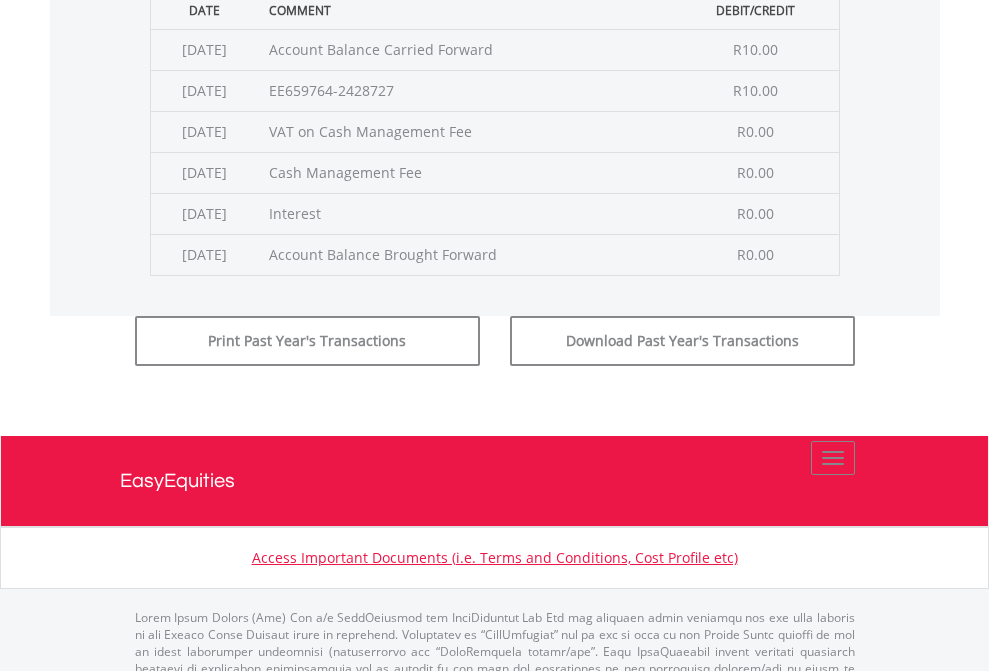 click on "Submit" at bounding box center [714, -225] 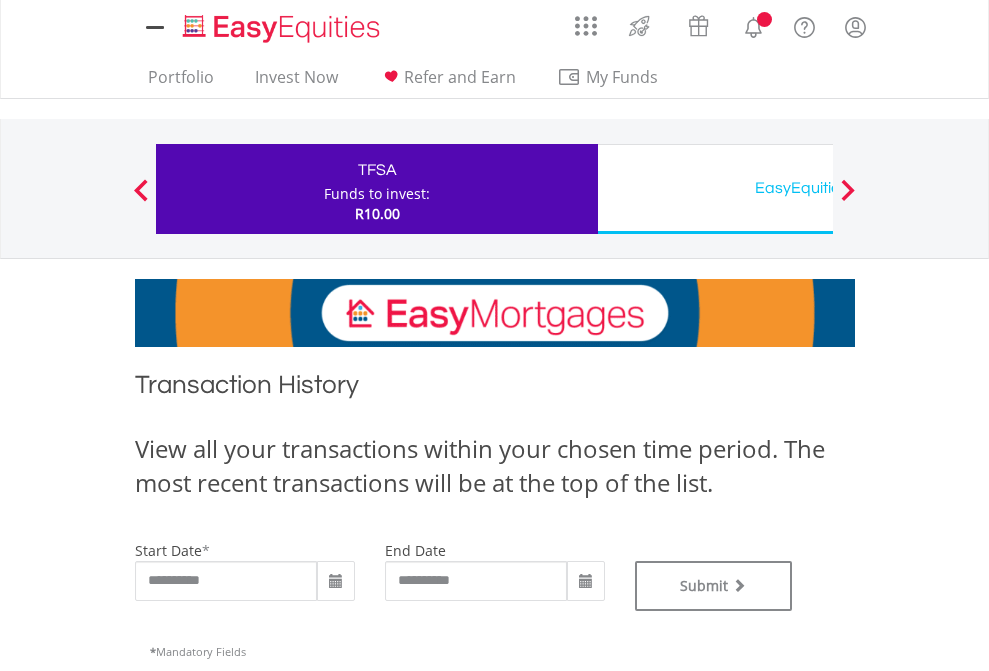 scroll, scrollTop: 0, scrollLeft: 0, axis: both 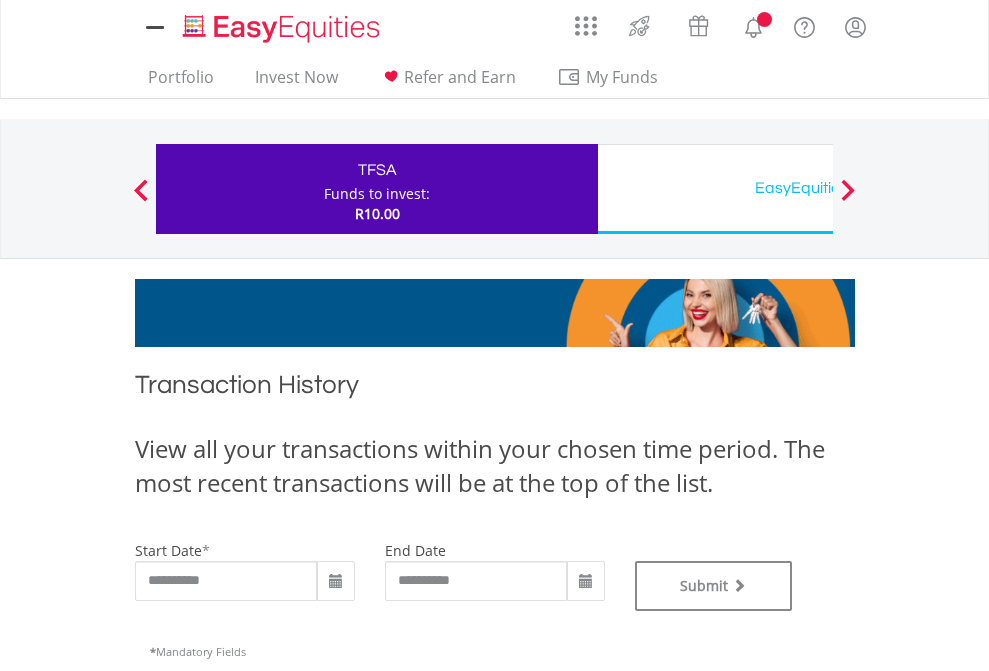 click on "EasyEquities USD" at bounding box center (818, 188) 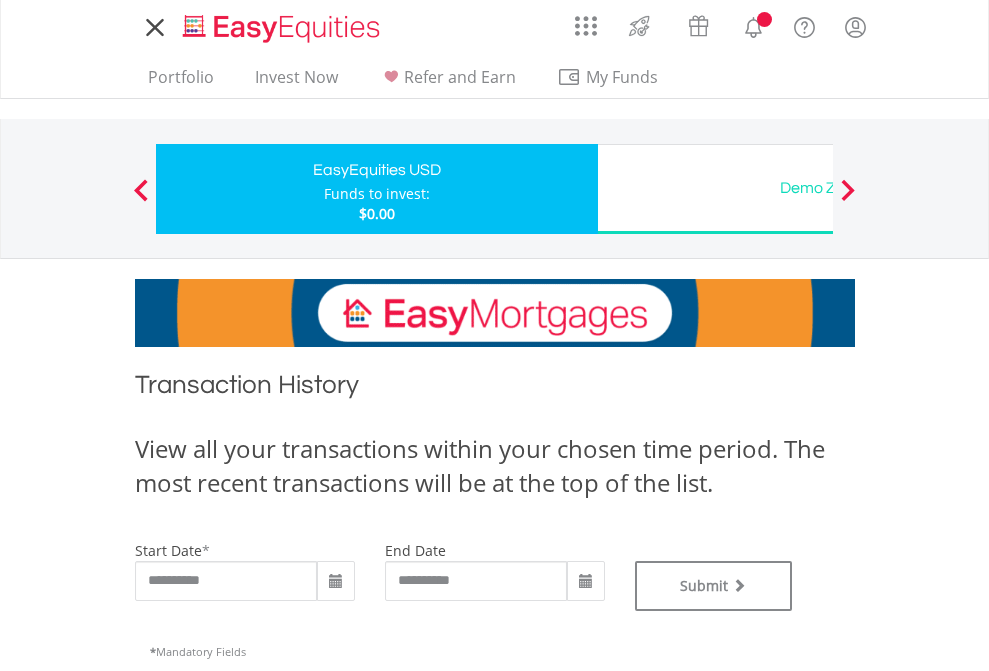 scroll, scrollTop: 0, scrollLeft: 0, axis: both 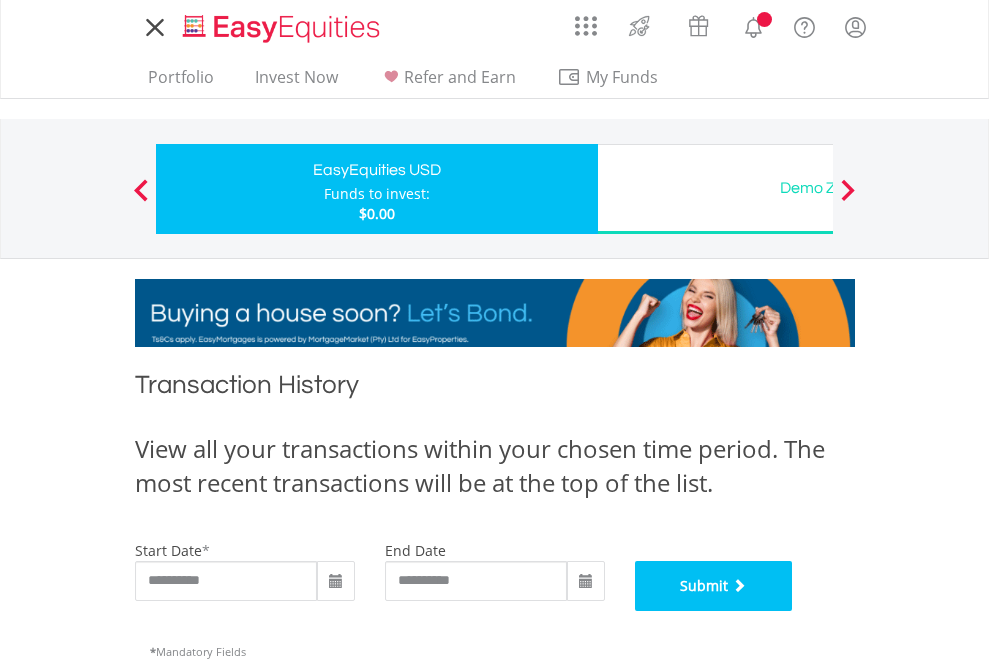 click on "Submit" at bounding box center [714, 586] 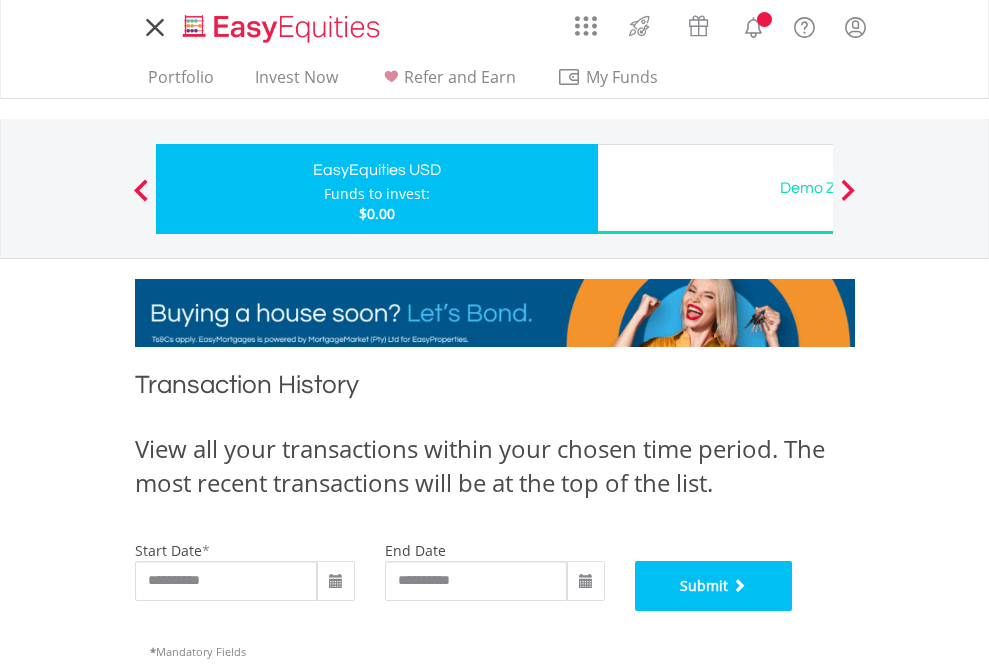 scroll, scrollTop: 811, scrollLeft: 0, axis: vertical 